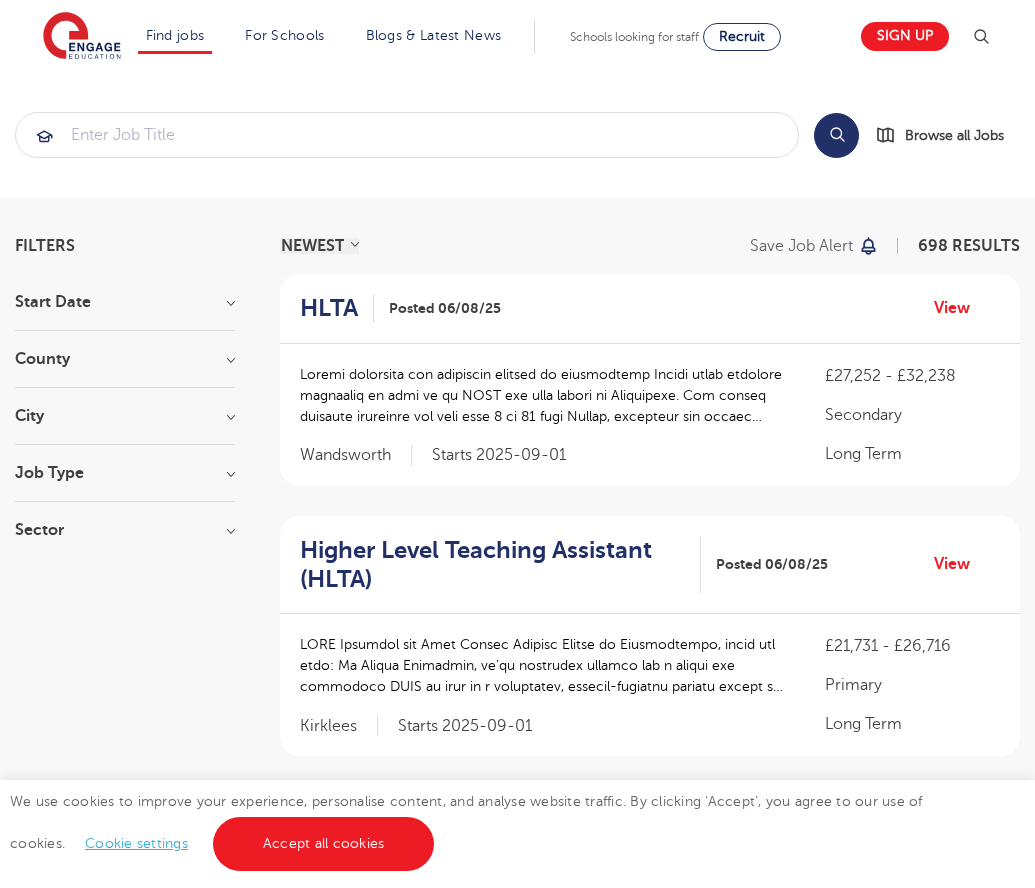scroll, scrollTop: 1943, scrollLeft: 0, axis: vertical 